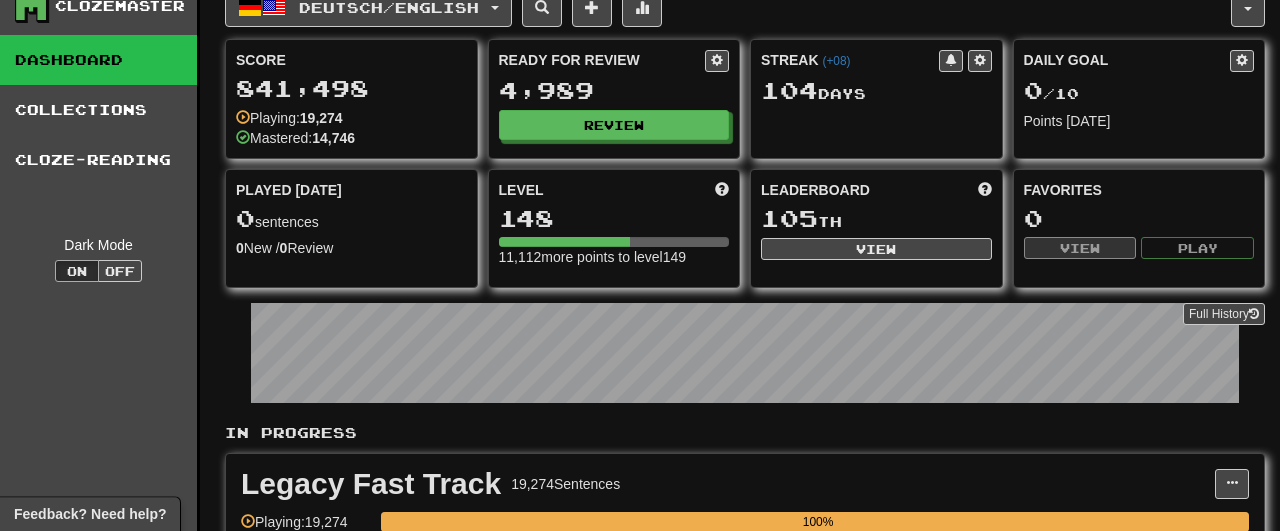 scroll, scrollTop: 22, scrollLeft: 0, axis: vertical 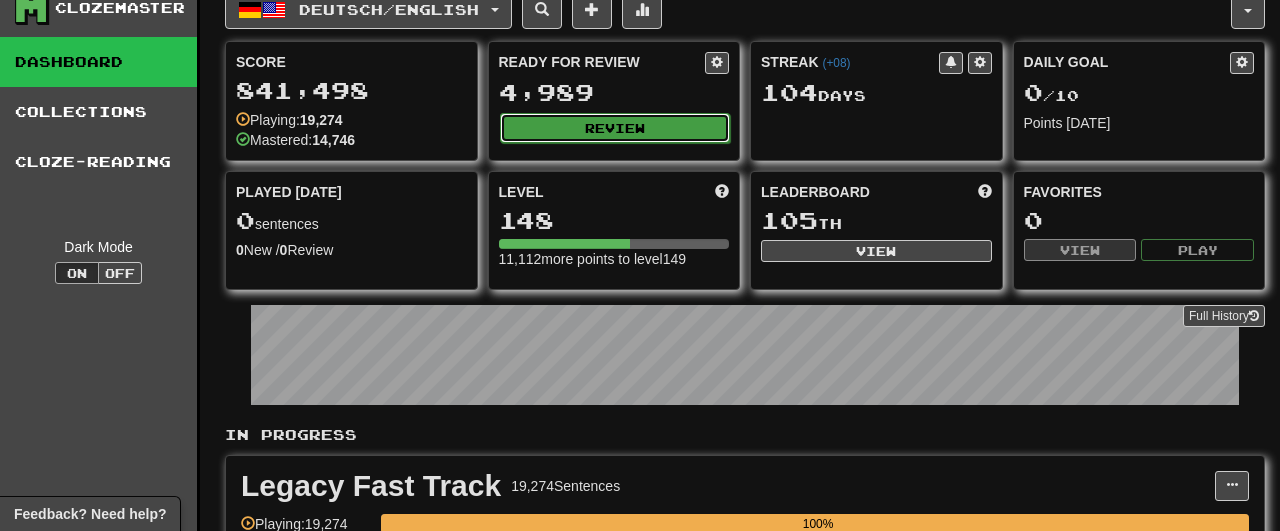 click on "Review" at bounding box center [615, 128] 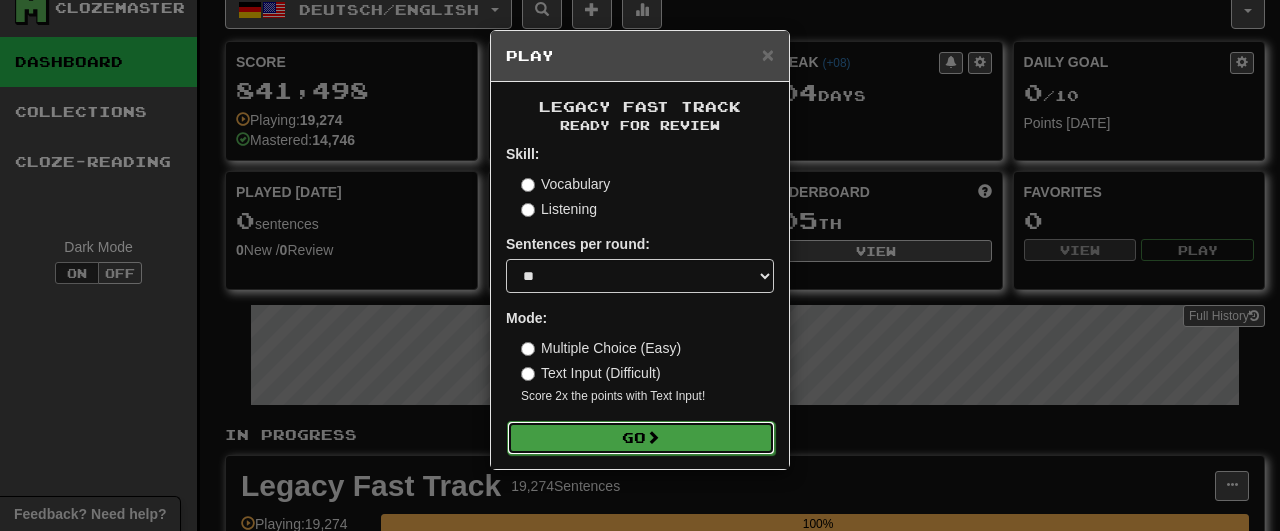 click on "Go" at bounding box center (641, 438) 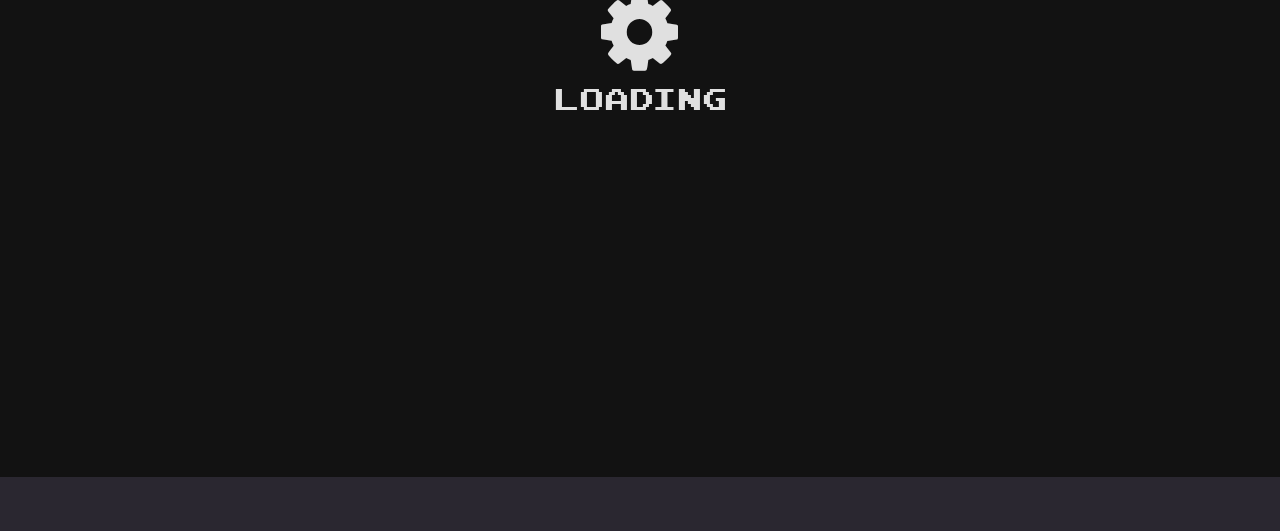 scroll, scrollTop: 144, scrollLeft: 0, axis: vertical 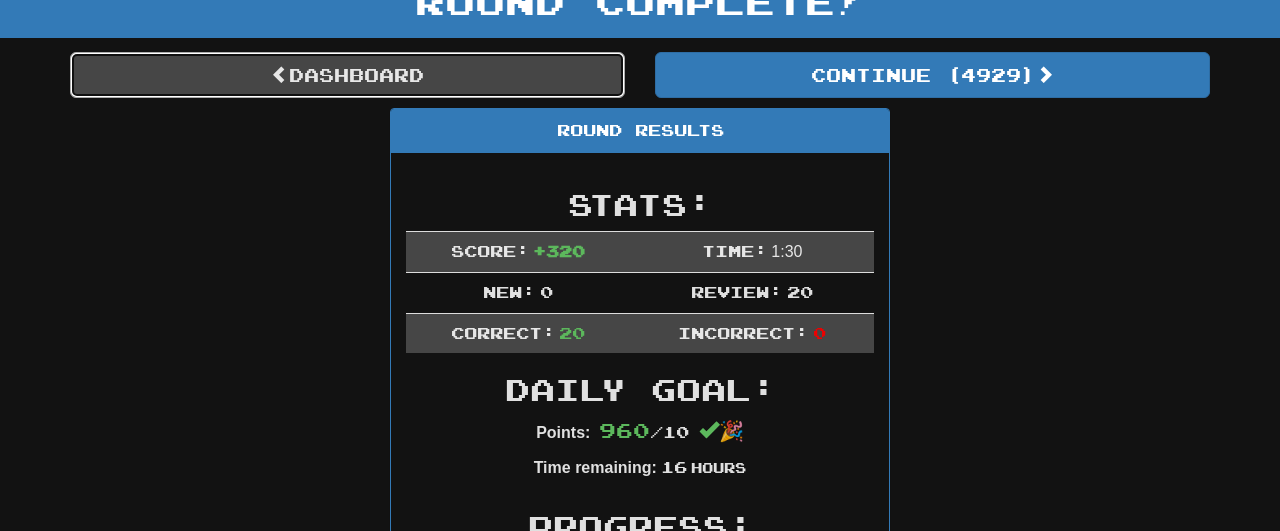 click on "Dashboard" at bounding box center [347, 75] 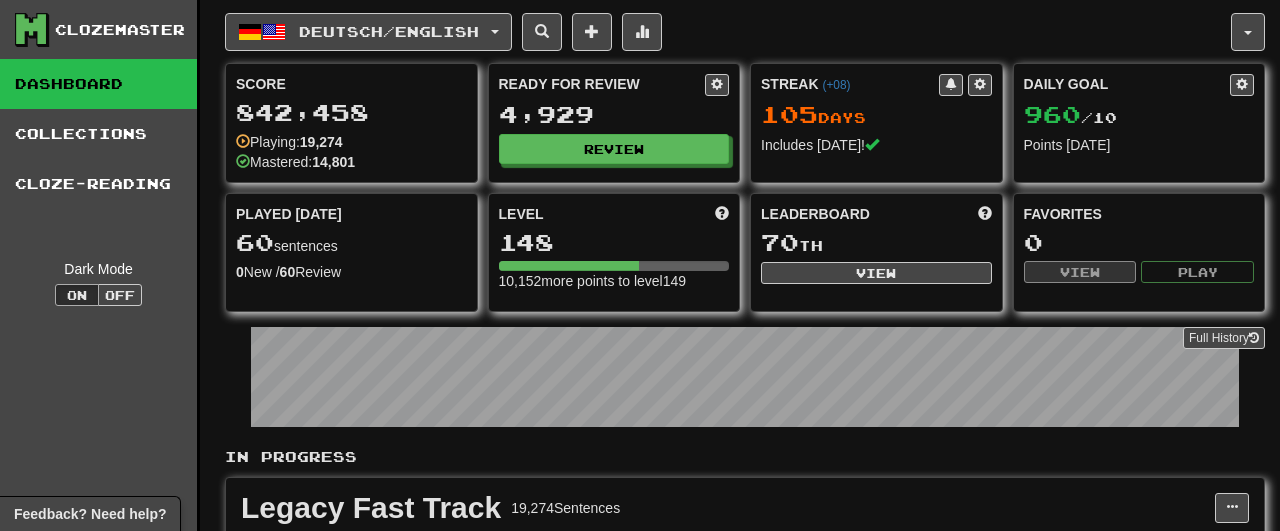 scroll, scrollTop: 0, scrollLeft: 0, axis: both 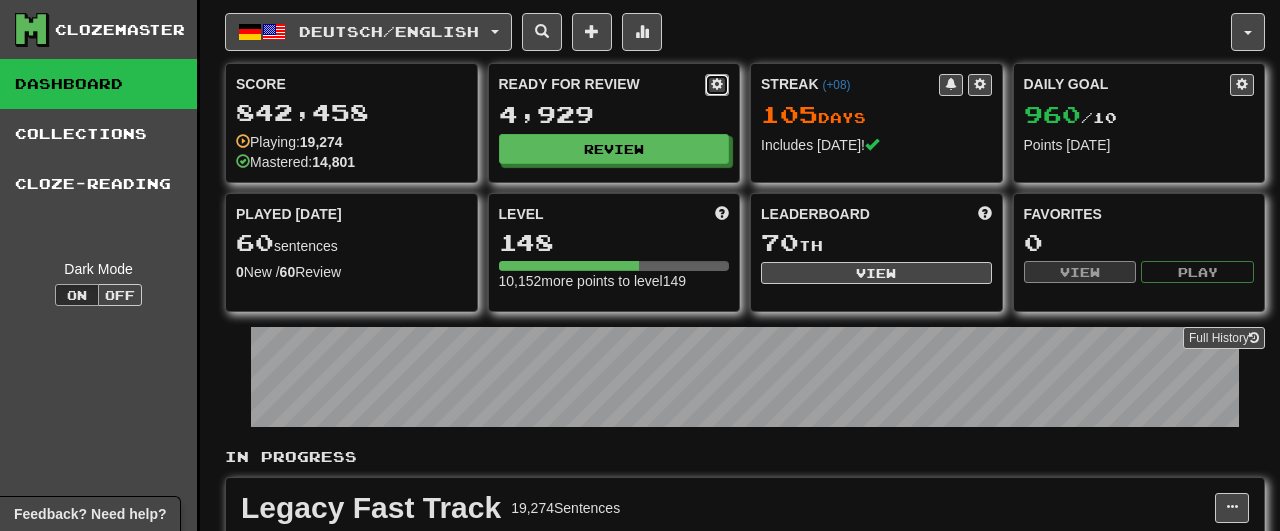 click at bounding box center (717, 84) 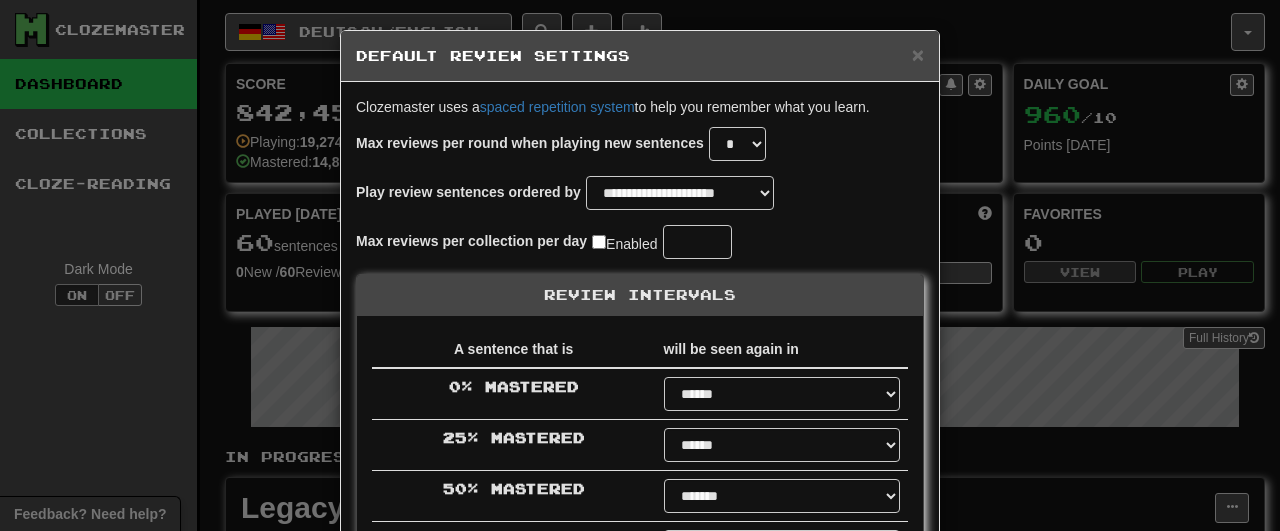 select on "**" 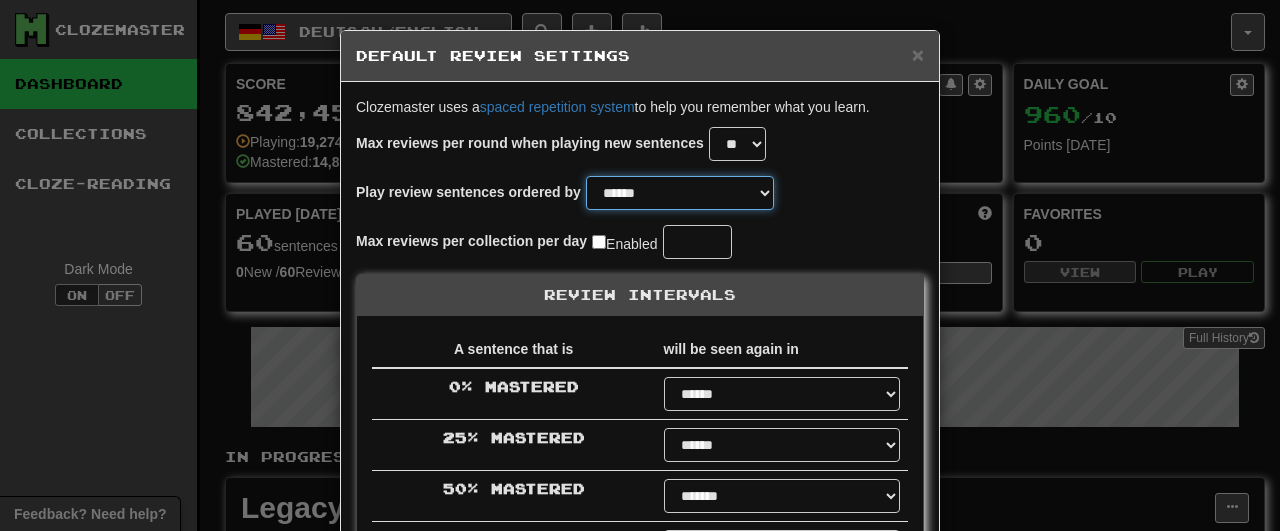 click on "**********" at bounding box center [680, 193] 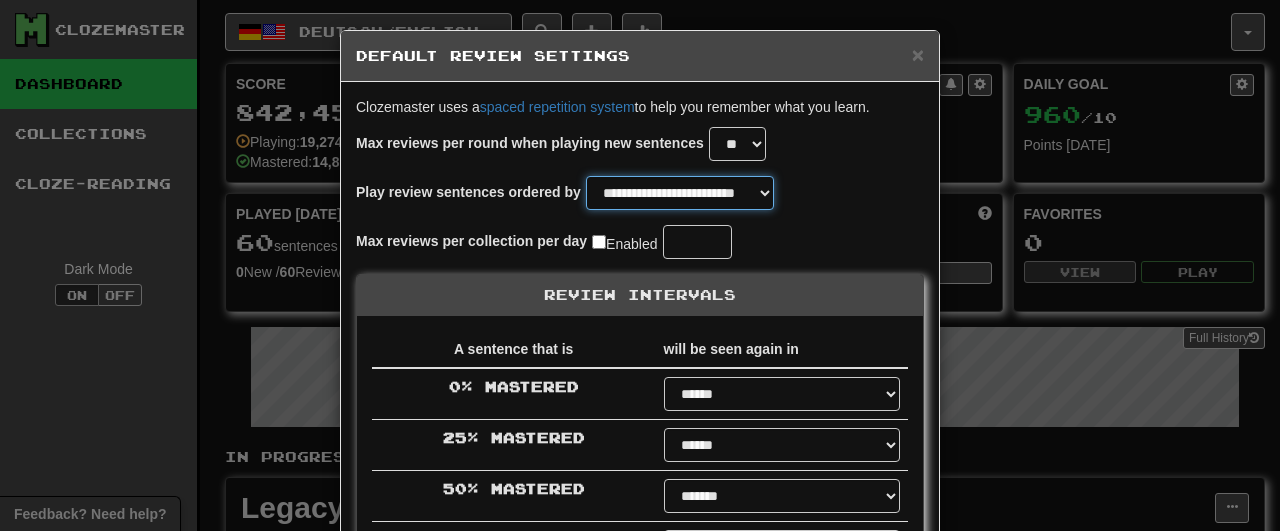 click on "**********" at bounding box center (0, 0) 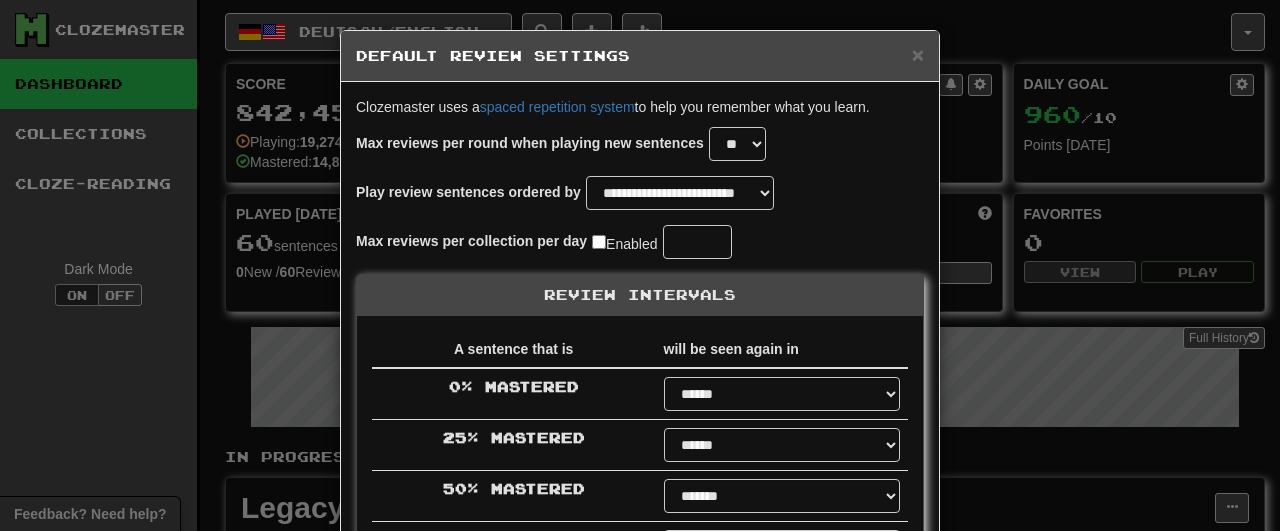click on "**********" at bounding box center (640, 200) 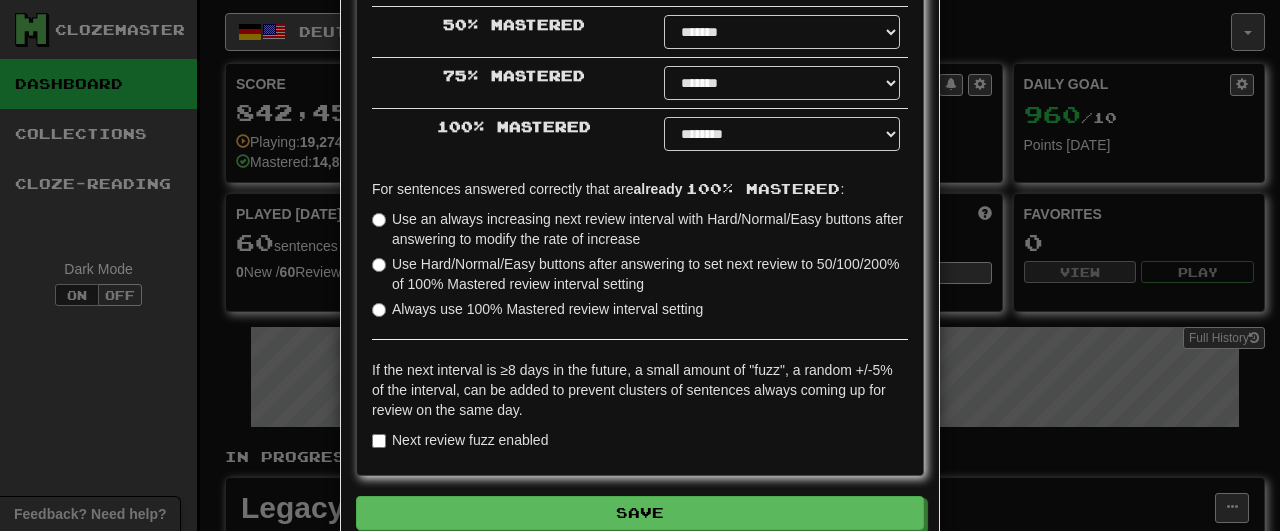 scroll, scrollTop: 569, scrollLeft: 0, axis: vertical 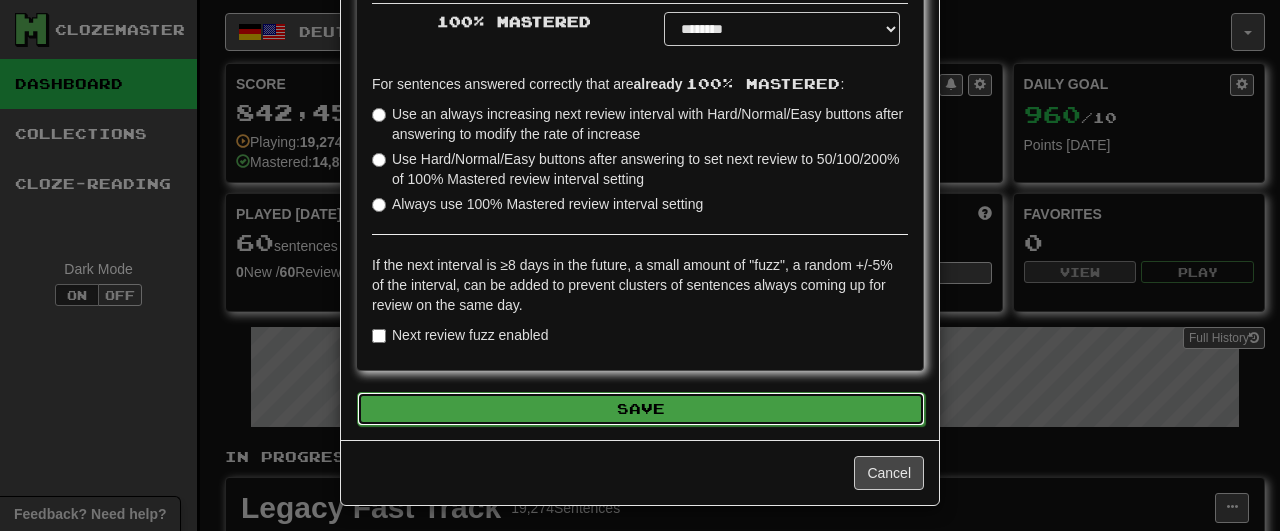 click on "Save" at bounding box center (641, 409) 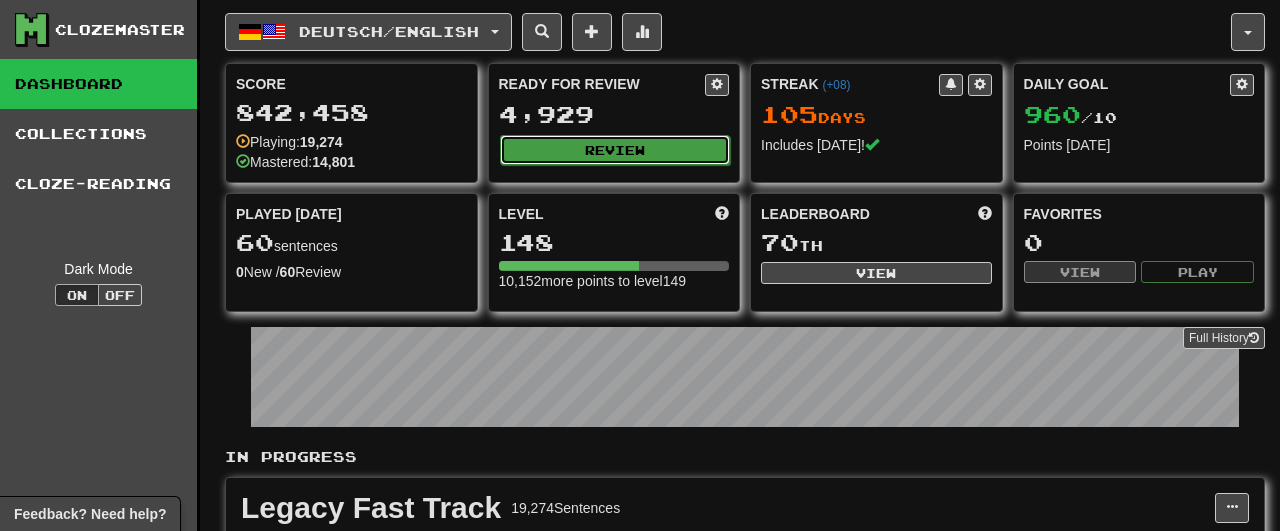 click on "Review" at bounding box center (615, 150) 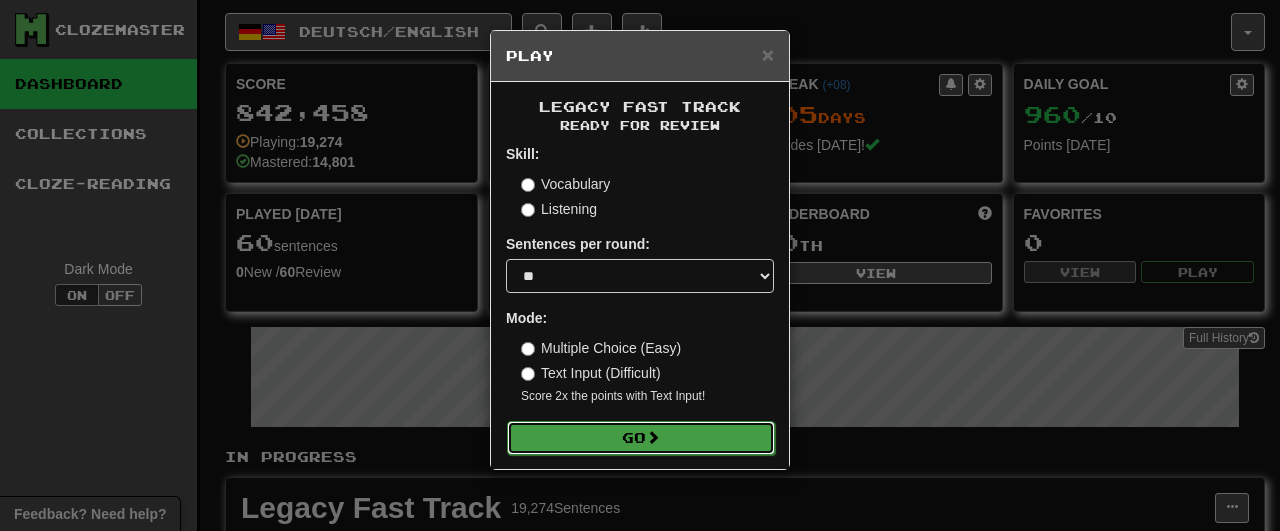 click on "Go" at bounding box center (641, 438) 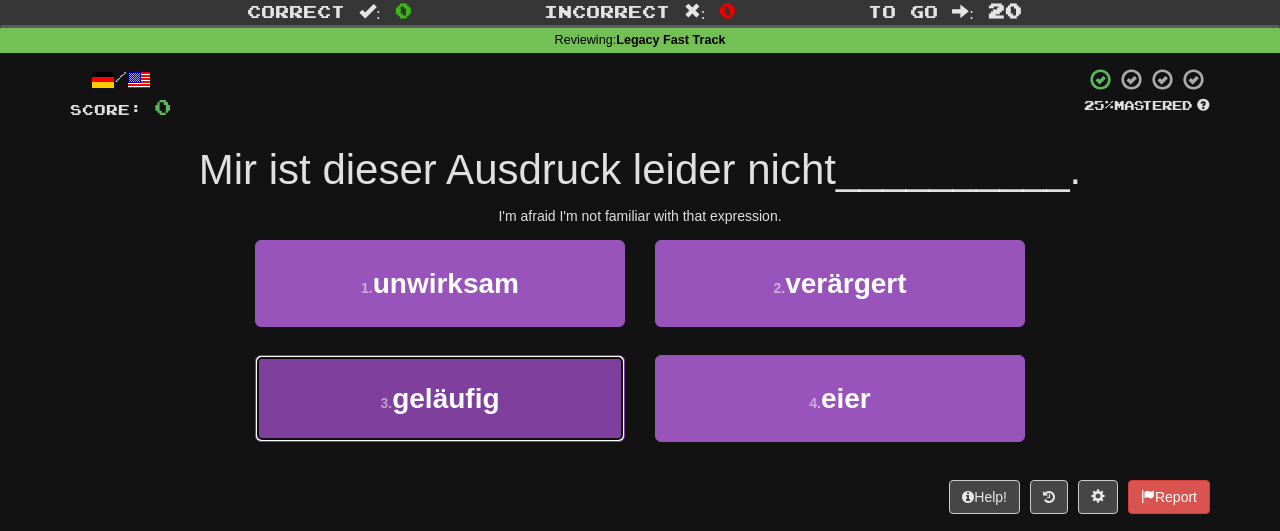 click on "geläufig" at bounding box center [445, 398] 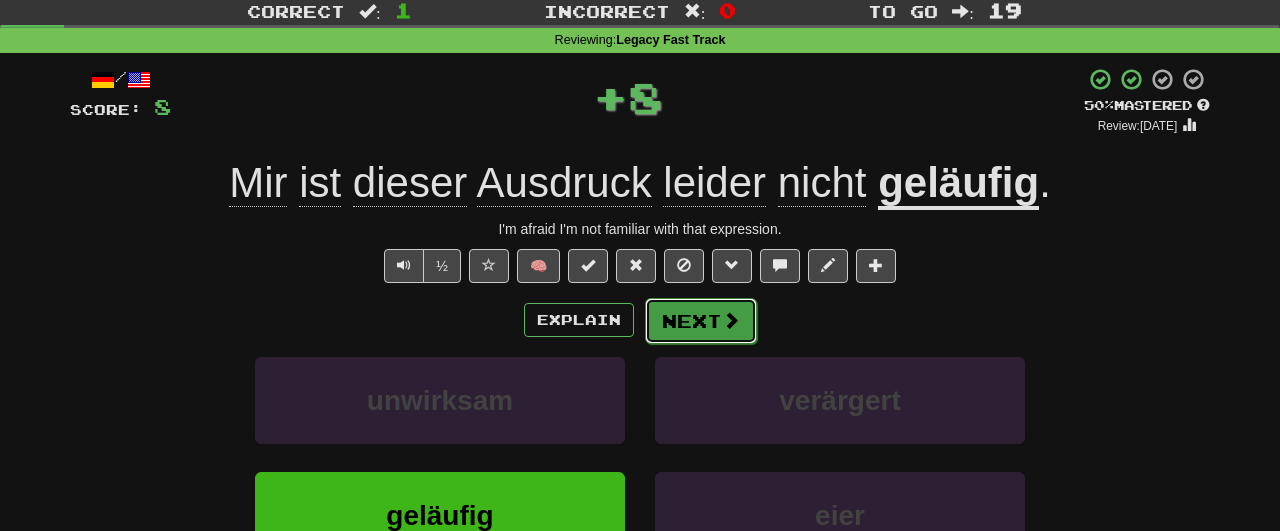 click on "Next" at bounding box center [701, 321] 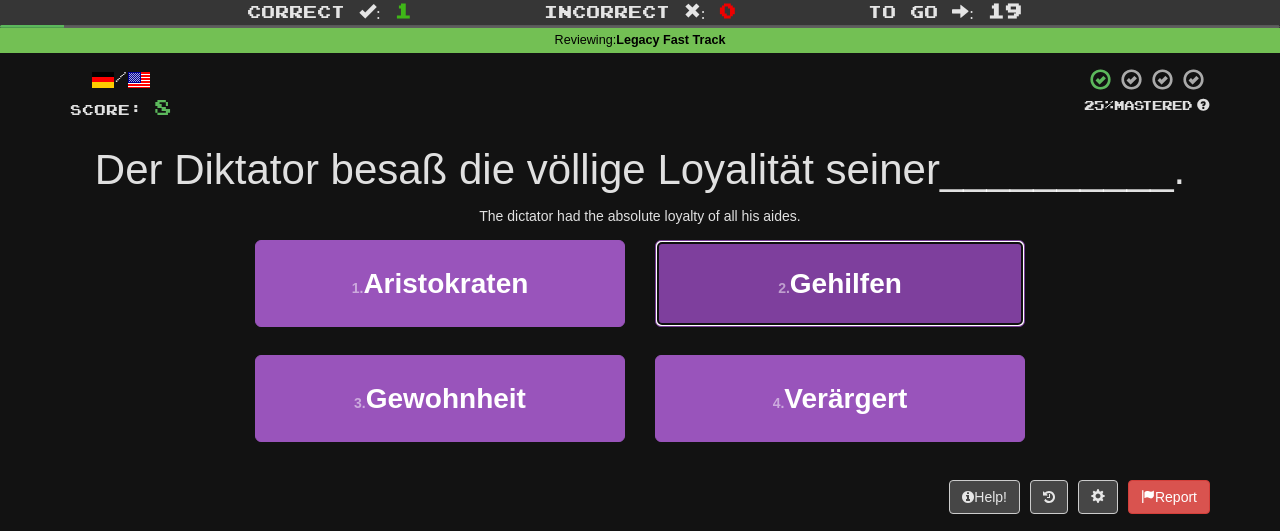 click on "2 .  Gehilfen" at bounding box center [840, 283] 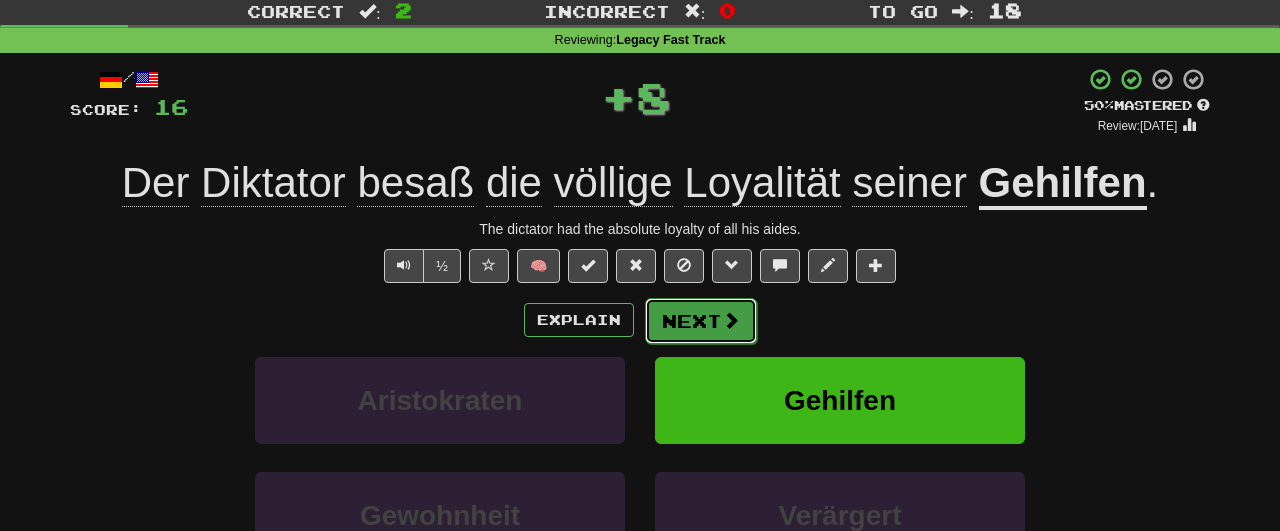 click on "Next" at bounding box center (701, 321) 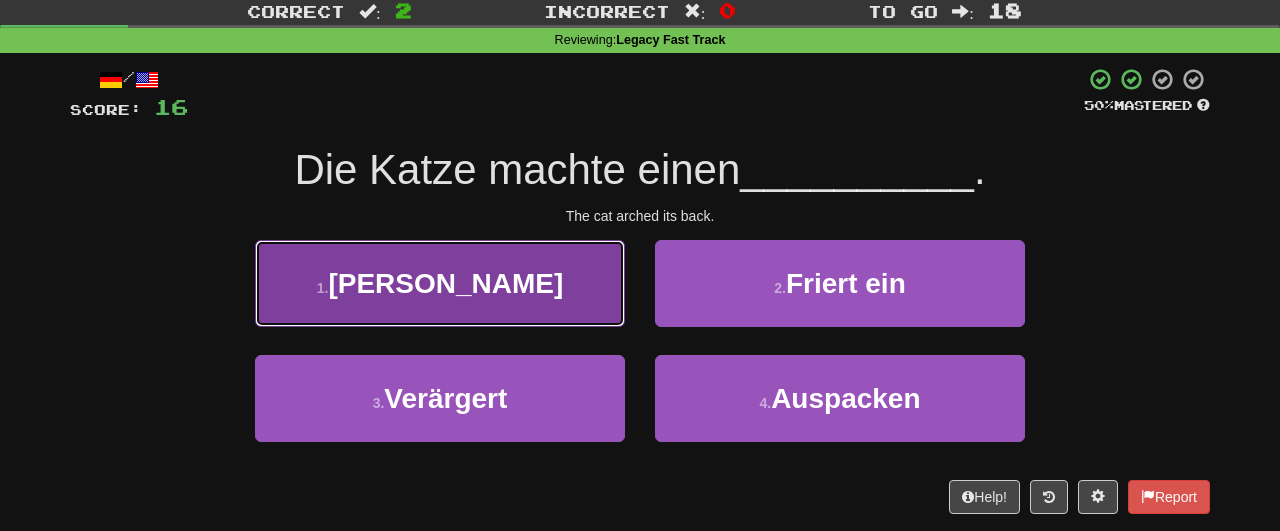 click on "1 .  Buckel" at bounding box center [440, 283] 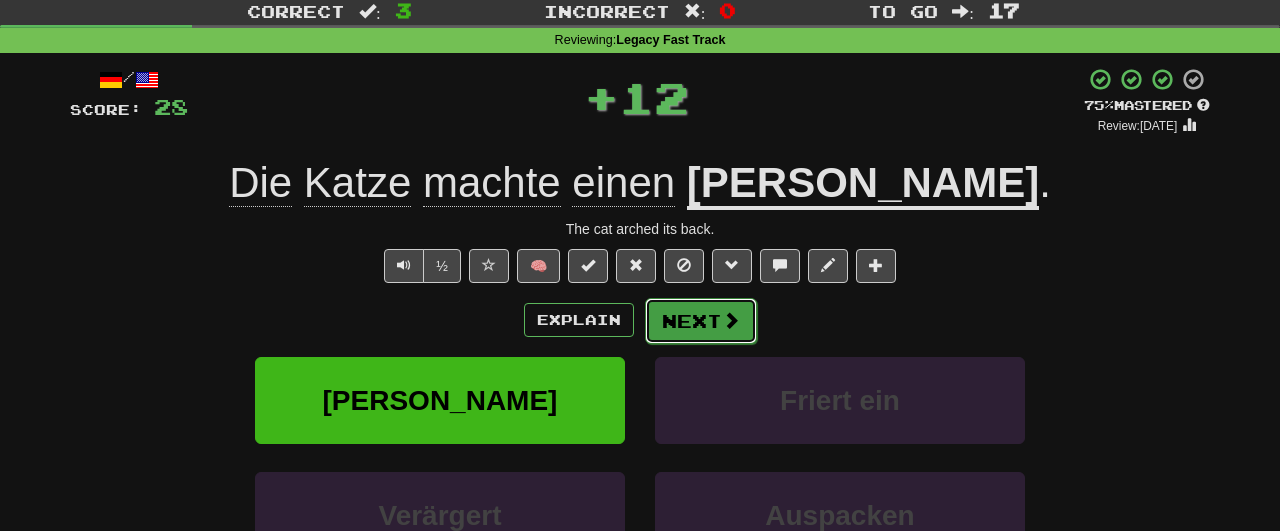 click on "Next" at bounding box center [701, 321] 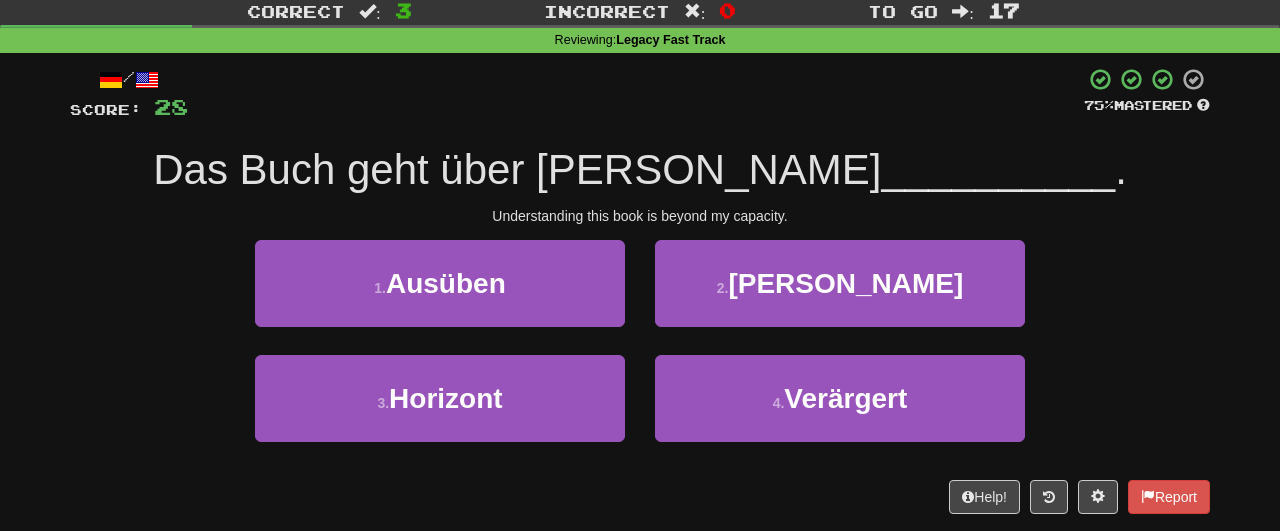 scroll, scrollTop: 0, scrollLeft: 0, axis: both 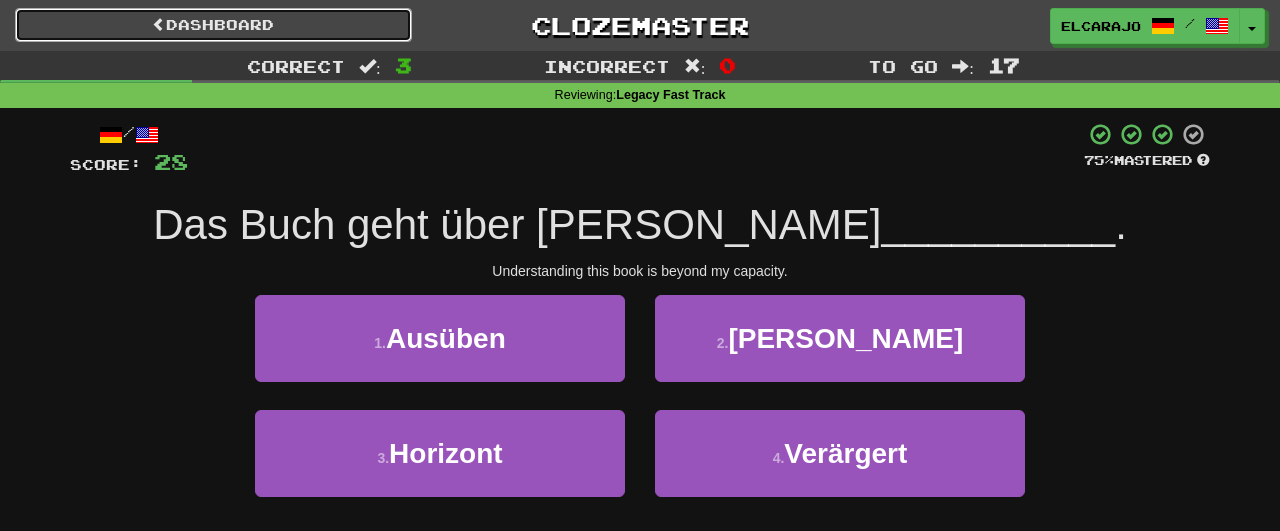 click on "Dashboard" at bounding box center [213, 25] 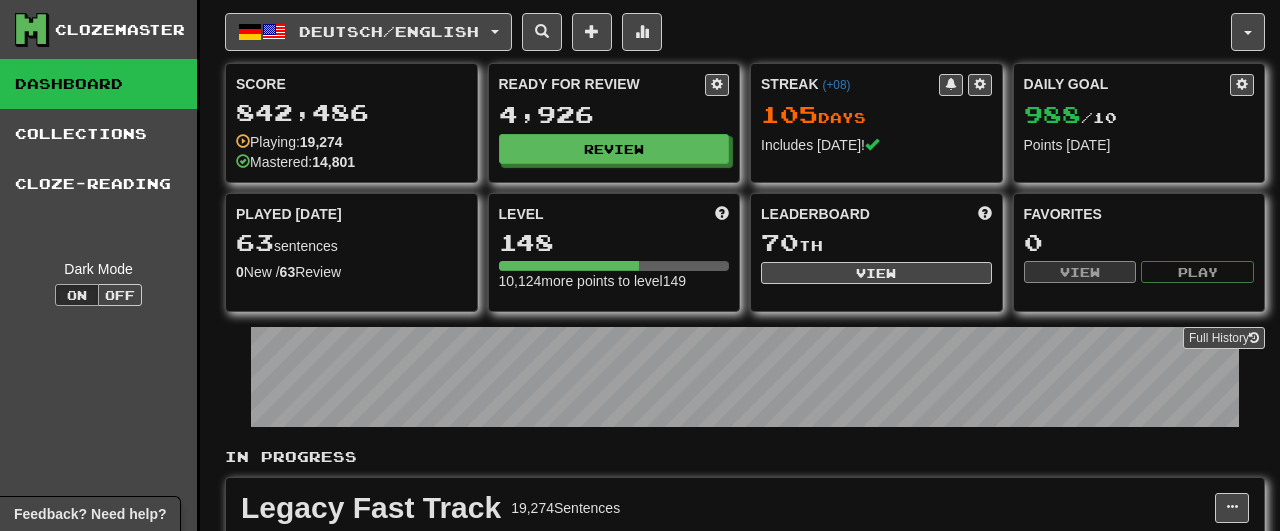 scroll, scrollTop: 0, scrollLeft: 0, axis: both 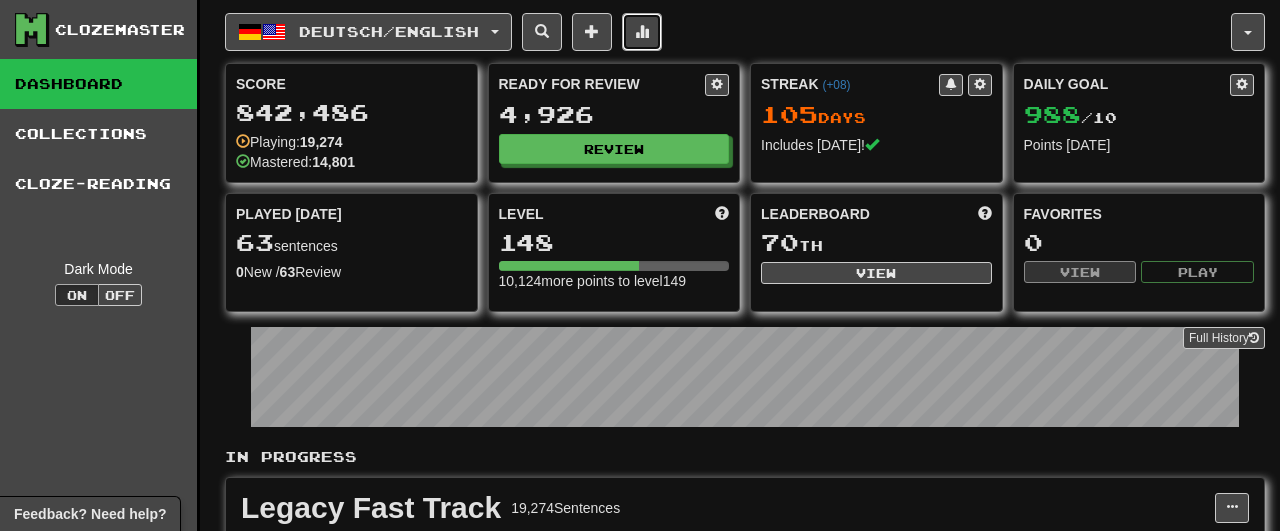 click at bounding box center [642, 32] 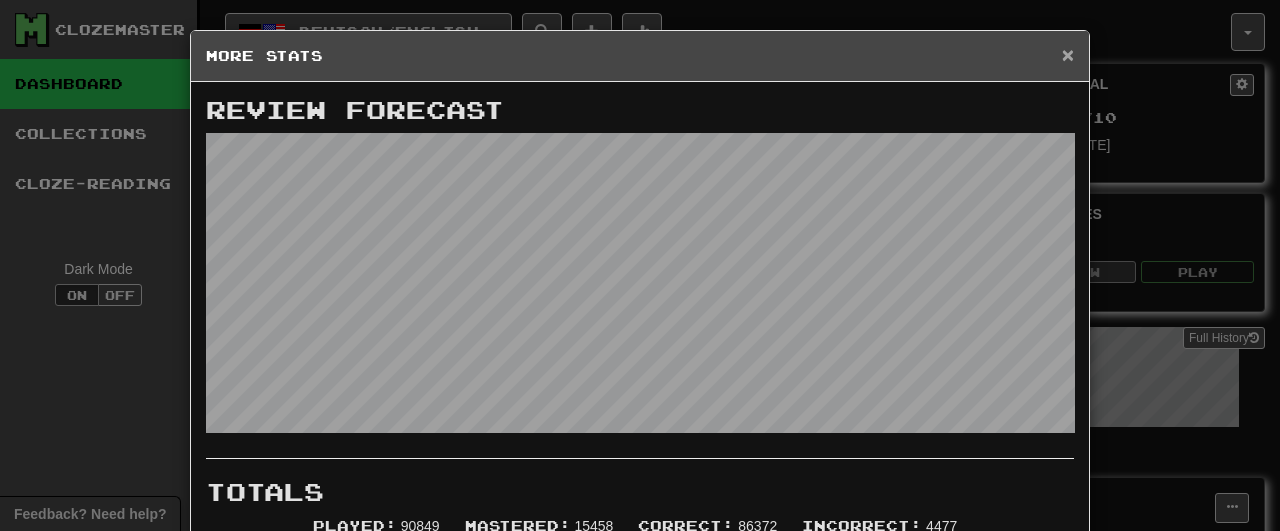 click on "×" at bounding box center [1068, 54] 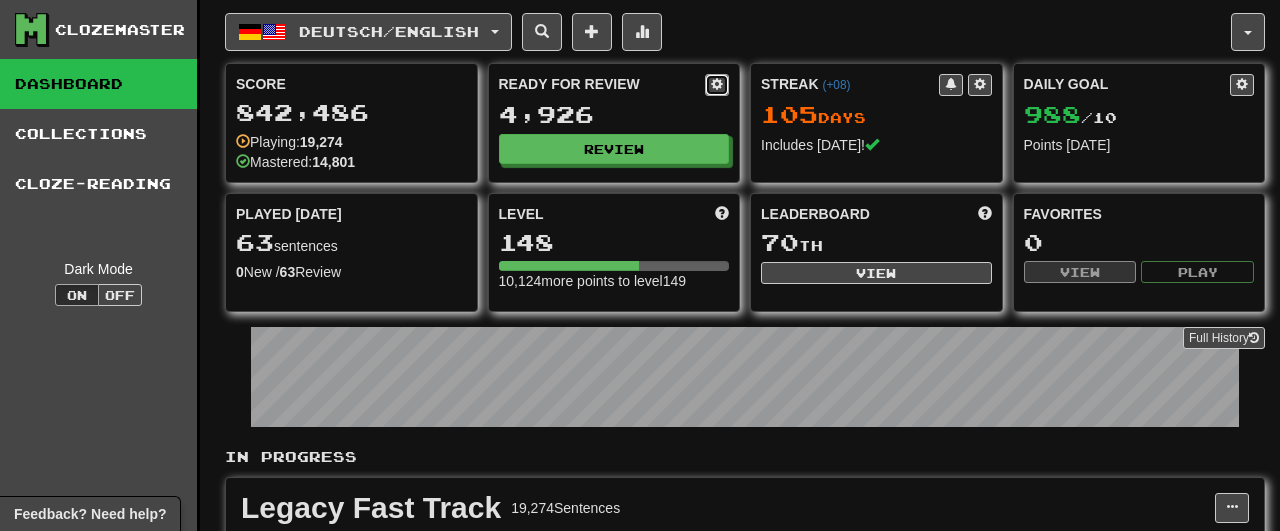 click at bounding box center (717, 85) 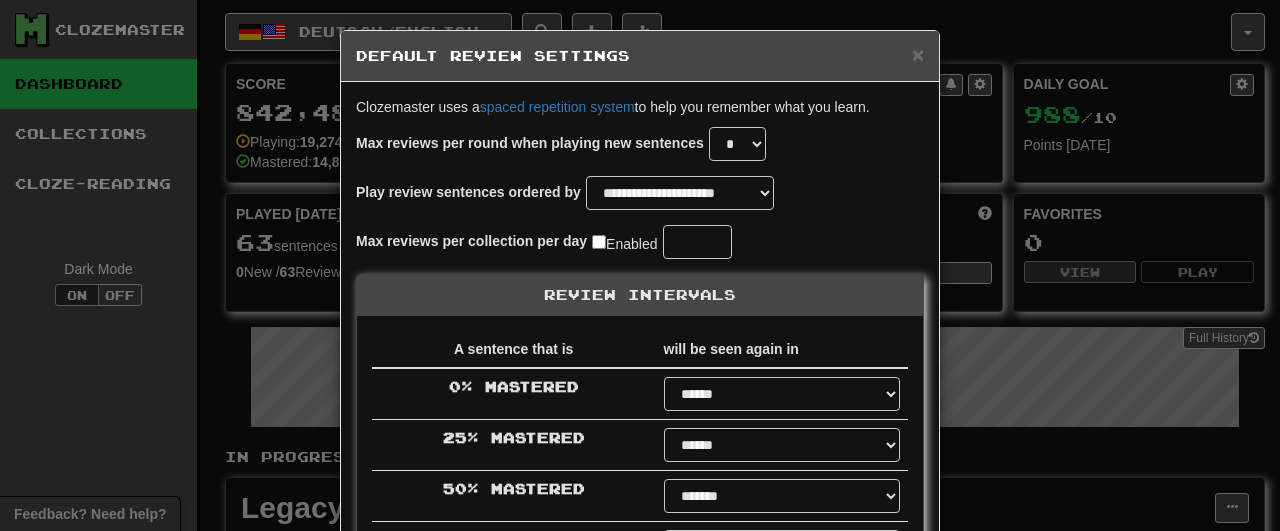 select on "**" 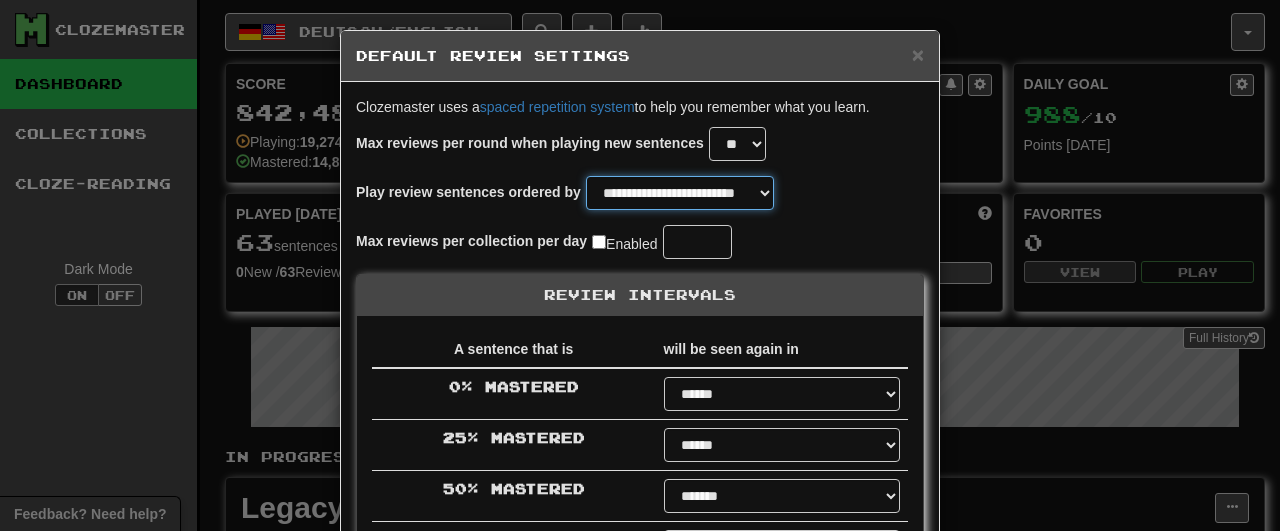 click on "**********" at bounding box center [680, 193] 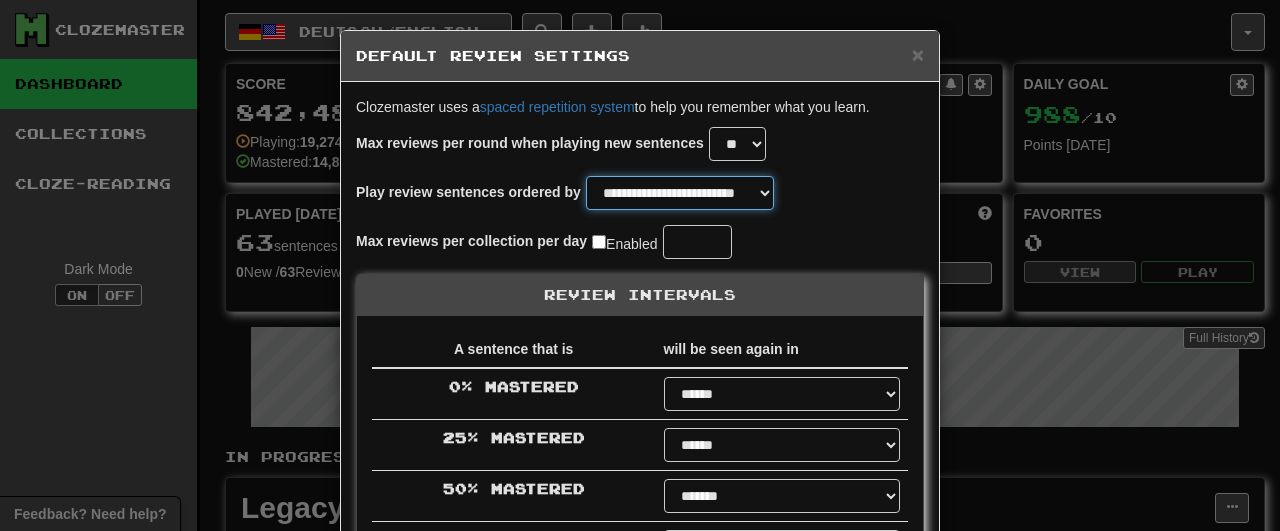 select on "********" 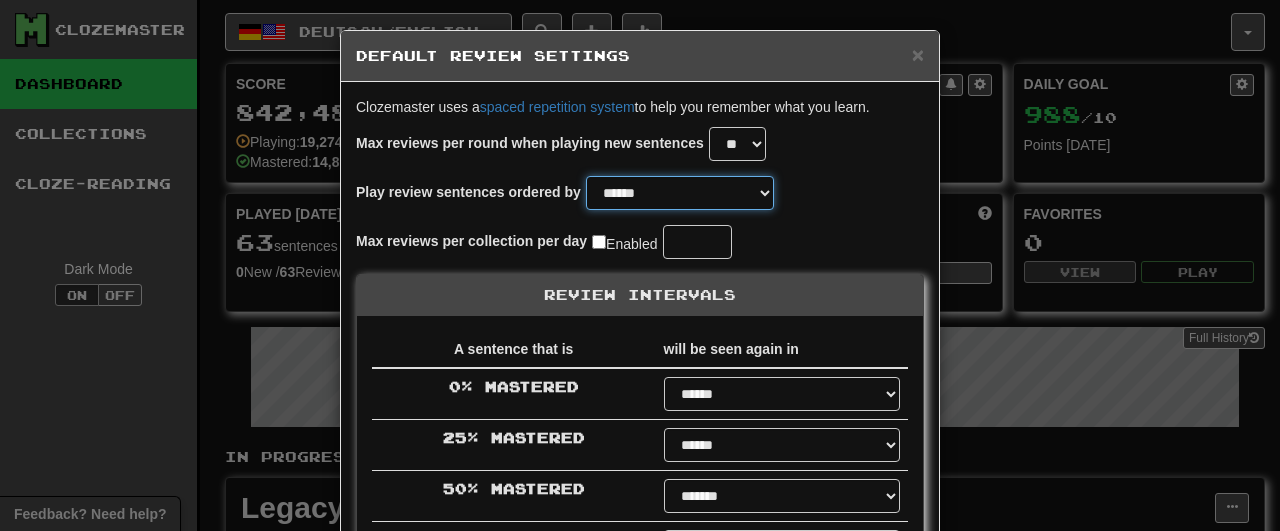 click on "******" at bounding box center (0, 0) 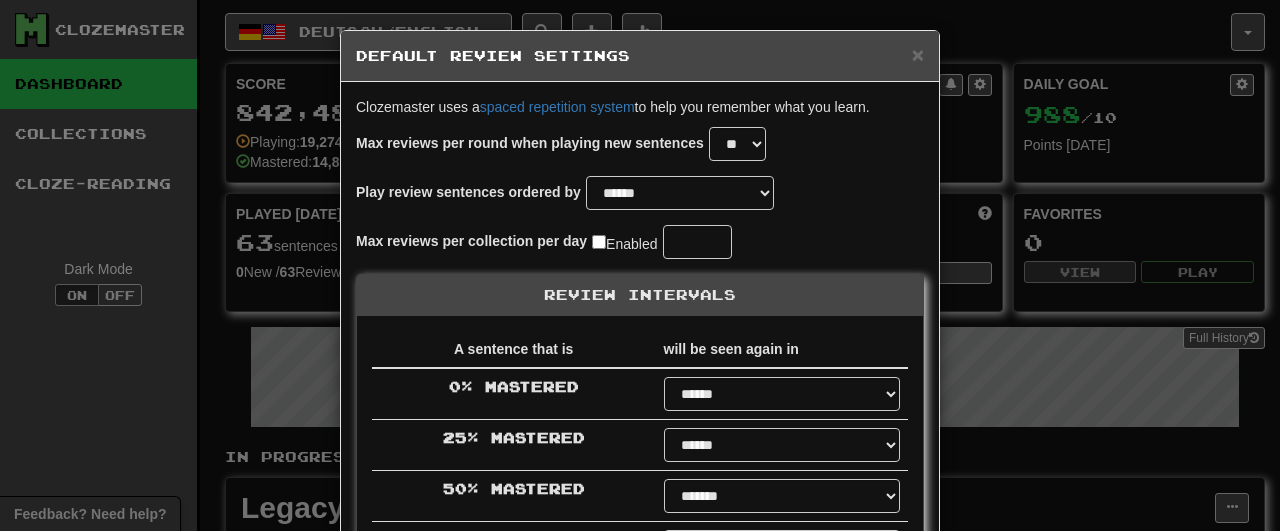 click on "Max reviews per collection per day  Enabled" at bounding box center (640, 242) 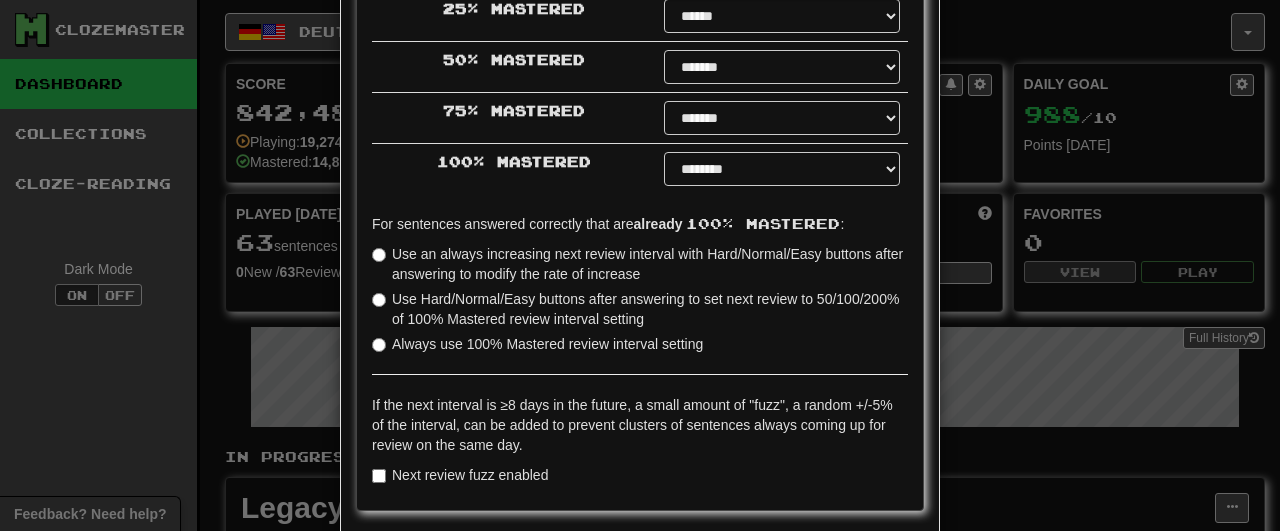 scroll, scrollTop: 569, scrollLeft: 0, axis: vertical 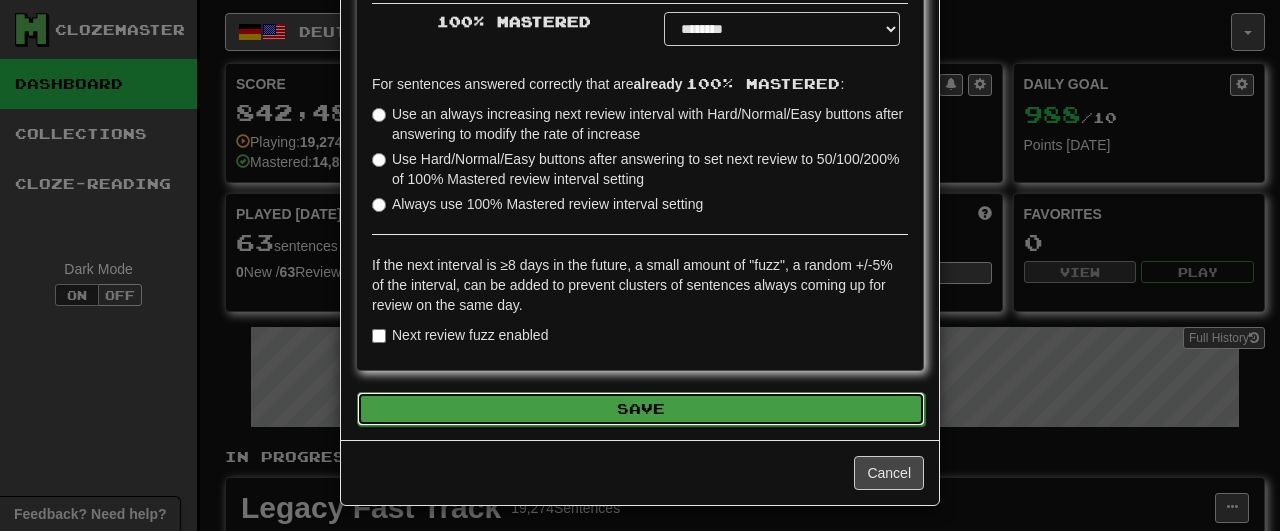 click on "Save" at bounding box center (641, 409) 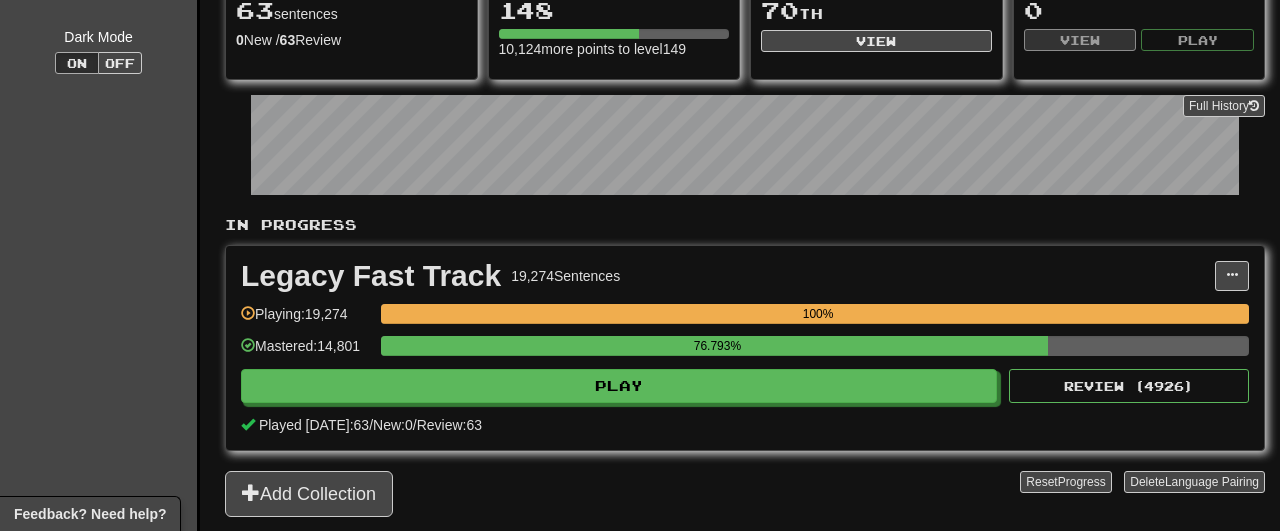 scroll, scrollTop: 260, scrollLeft: 0, axis: vertical 